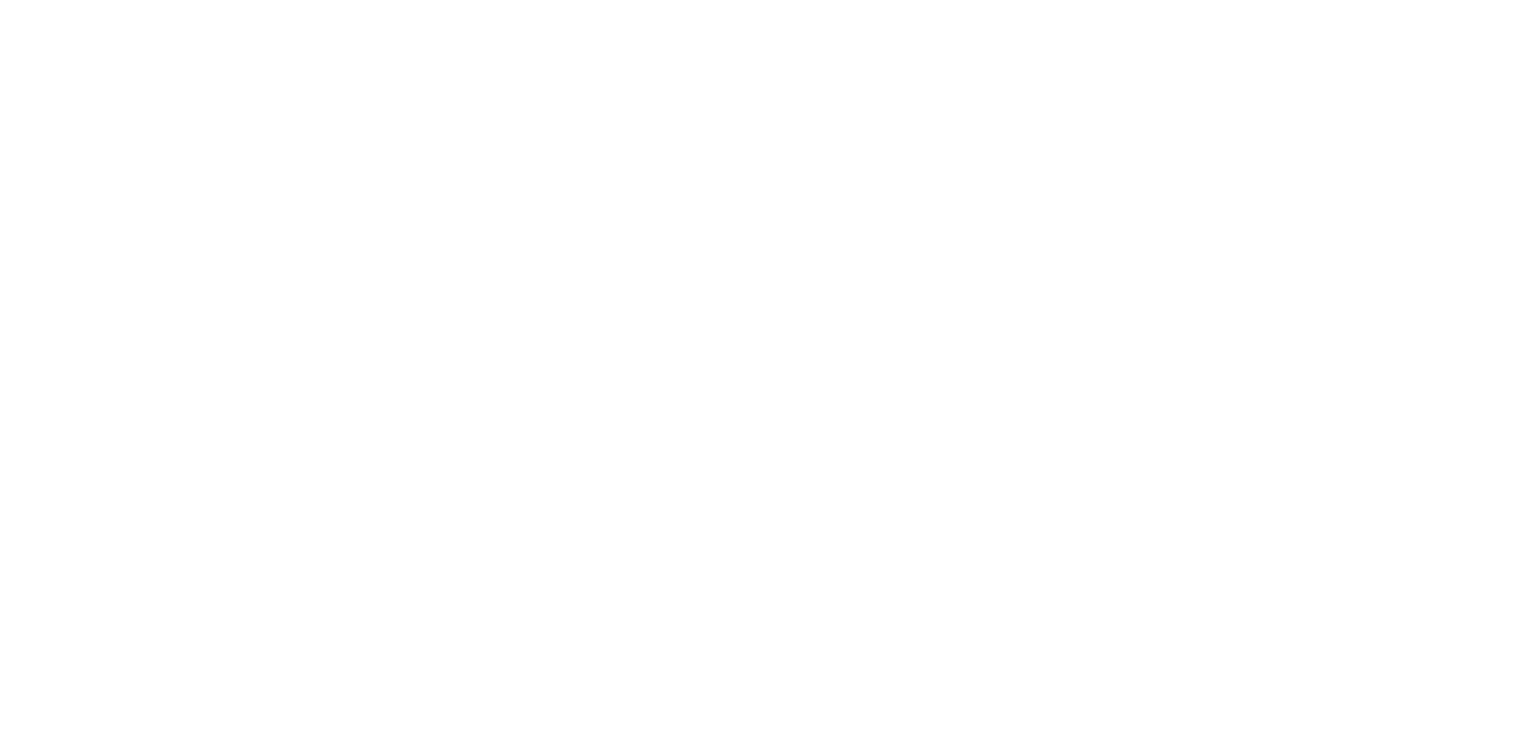 scroll, scrollTop: 0, scrollLeft: 0, axis: both 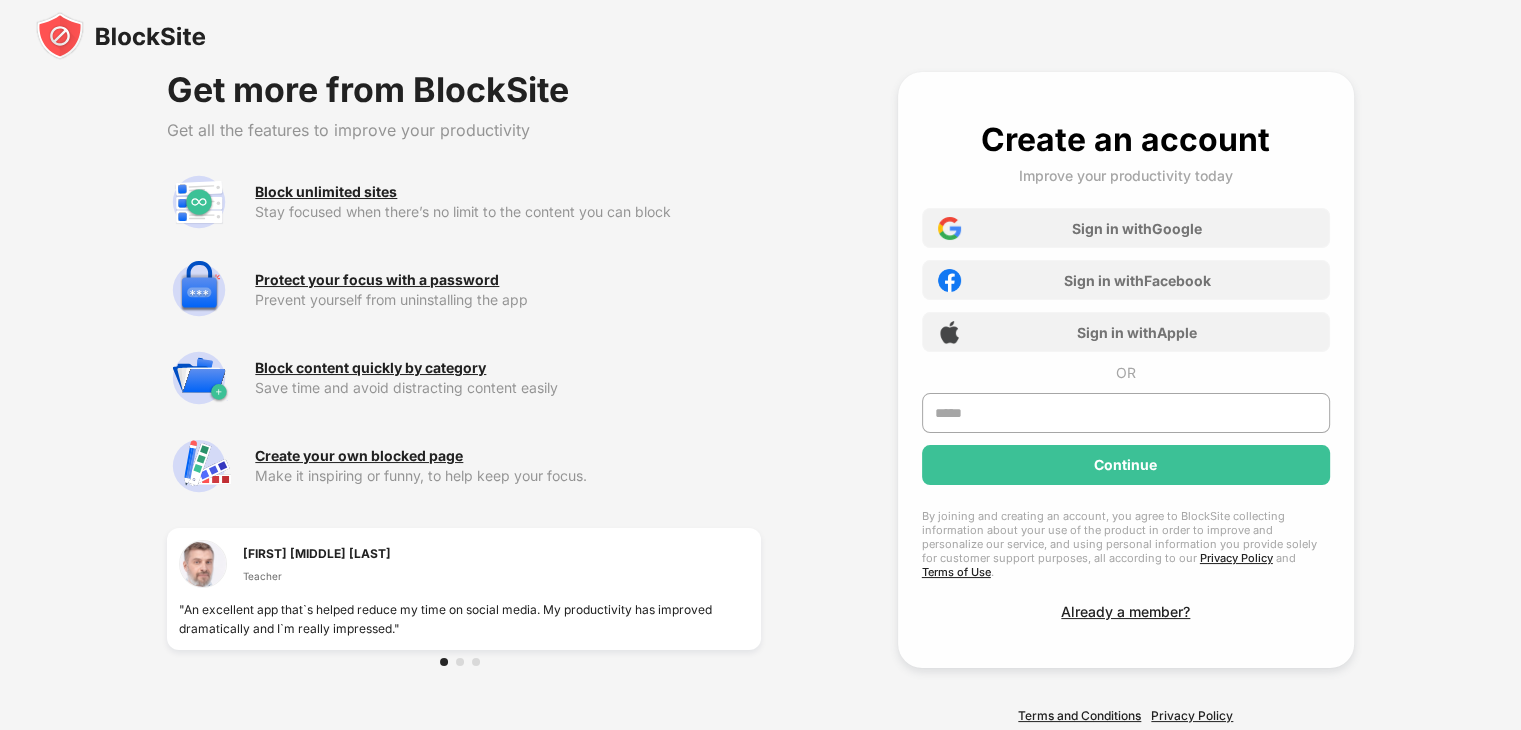 click at bounding box center (121, 36) 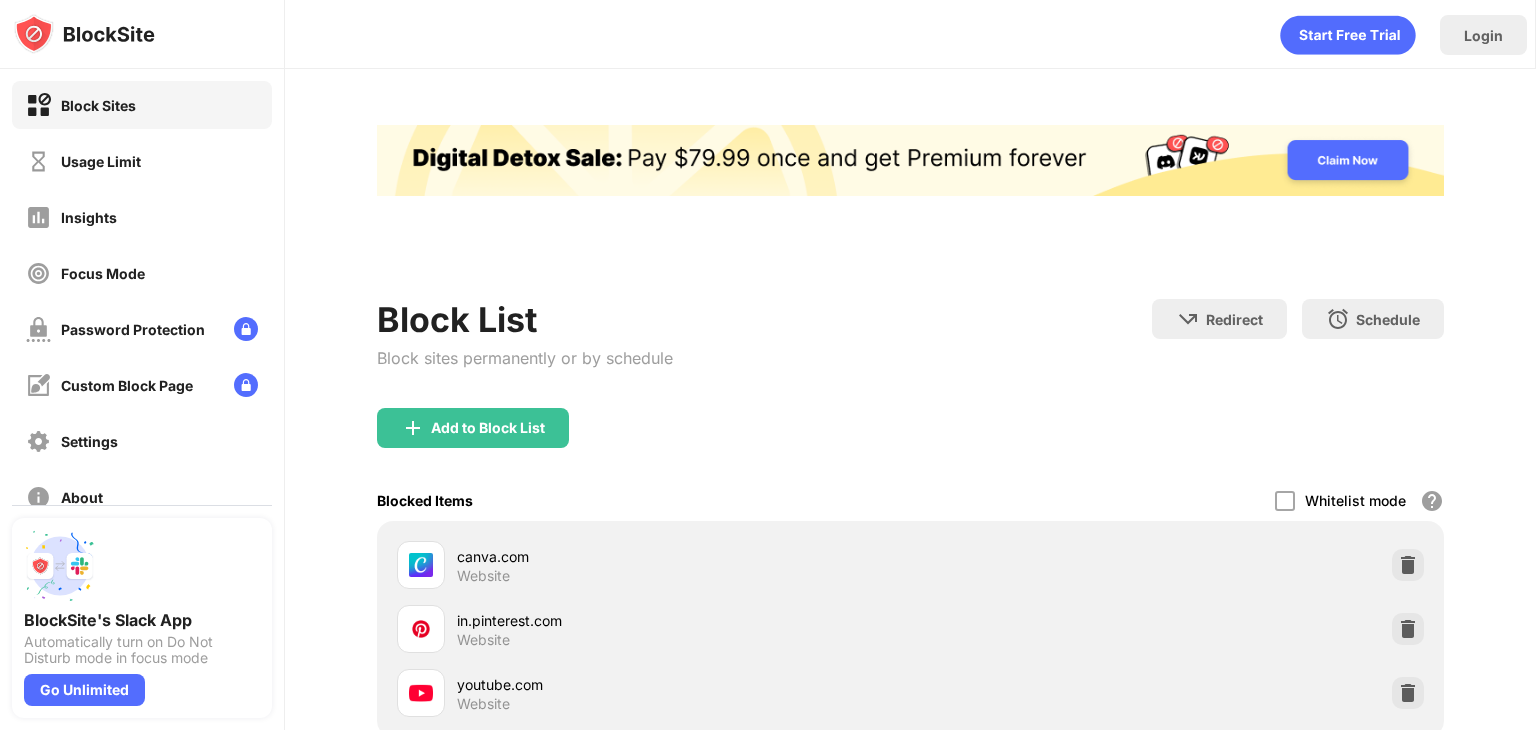 scroll, scrollTop: 0, scrollLeft: 0, axis: both 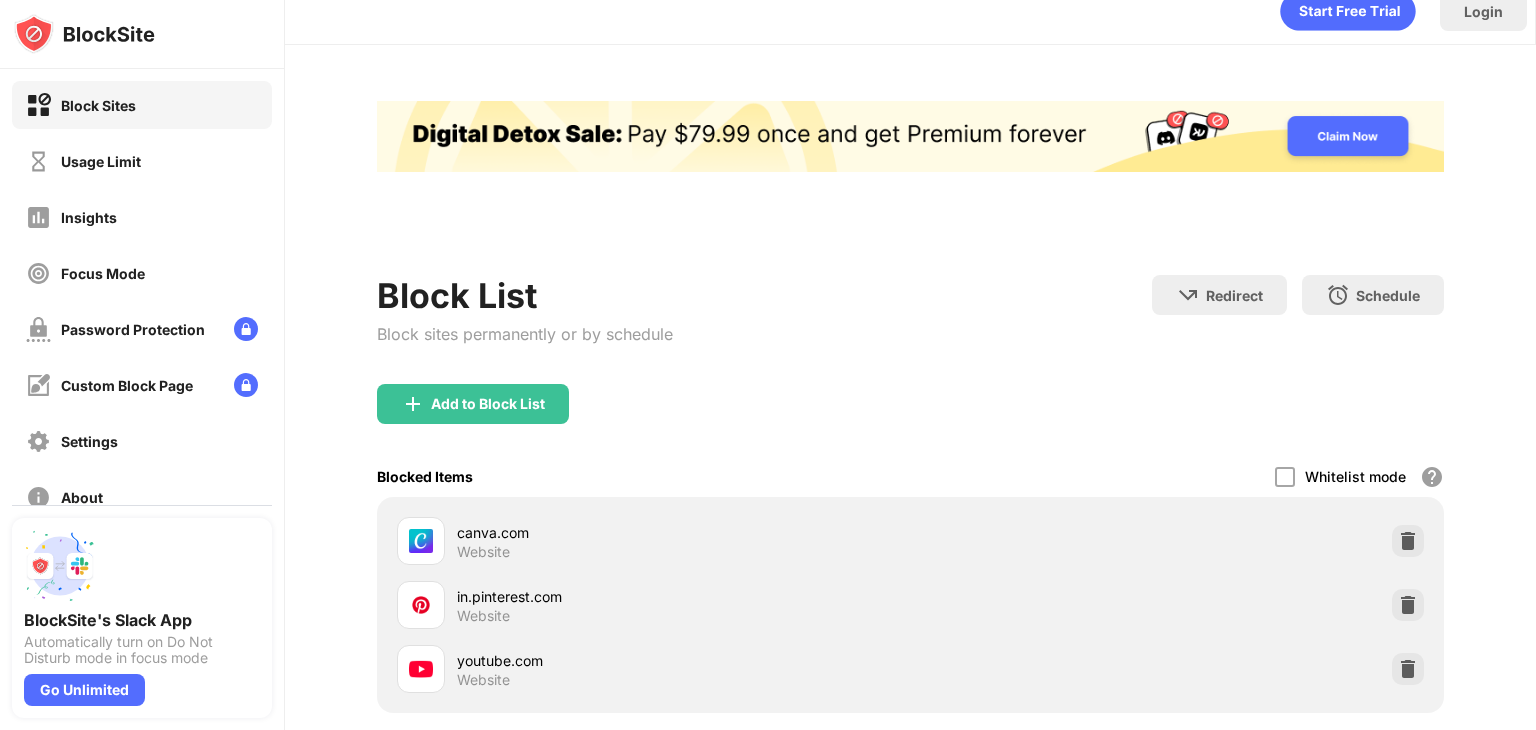 click on "Add to Block List Blocked Items Whitelist mode Block all websites except for those in your whitelist. Whitelist Mode only works with URLs and won't include categories or keywords. canva.com Website in.pinterest.com Website youtube.com Website" at bounding box center (910, 548) 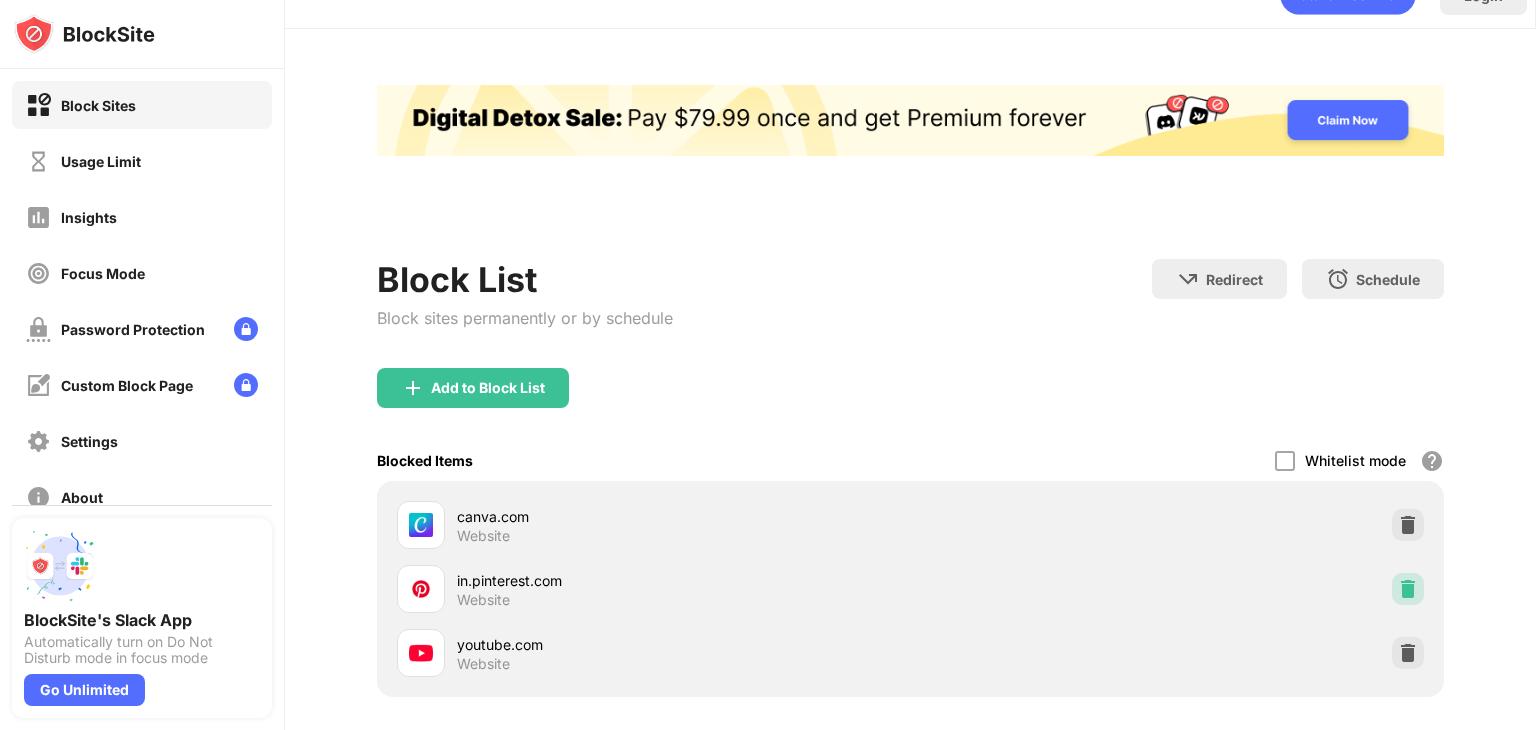 click at bounding box center (1408, 589) 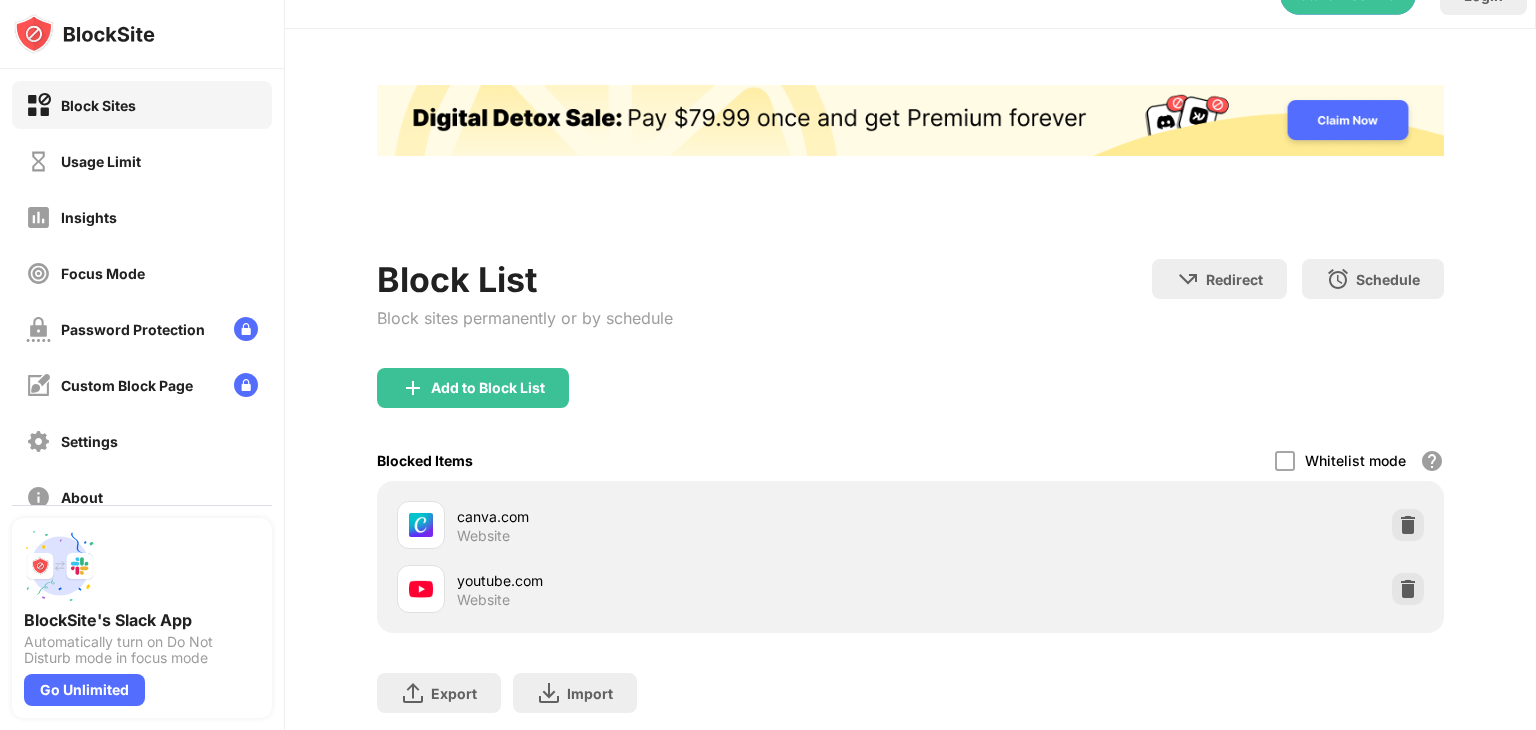 scroll, scrollTop: 0, scrollLeft: 0, axis: both 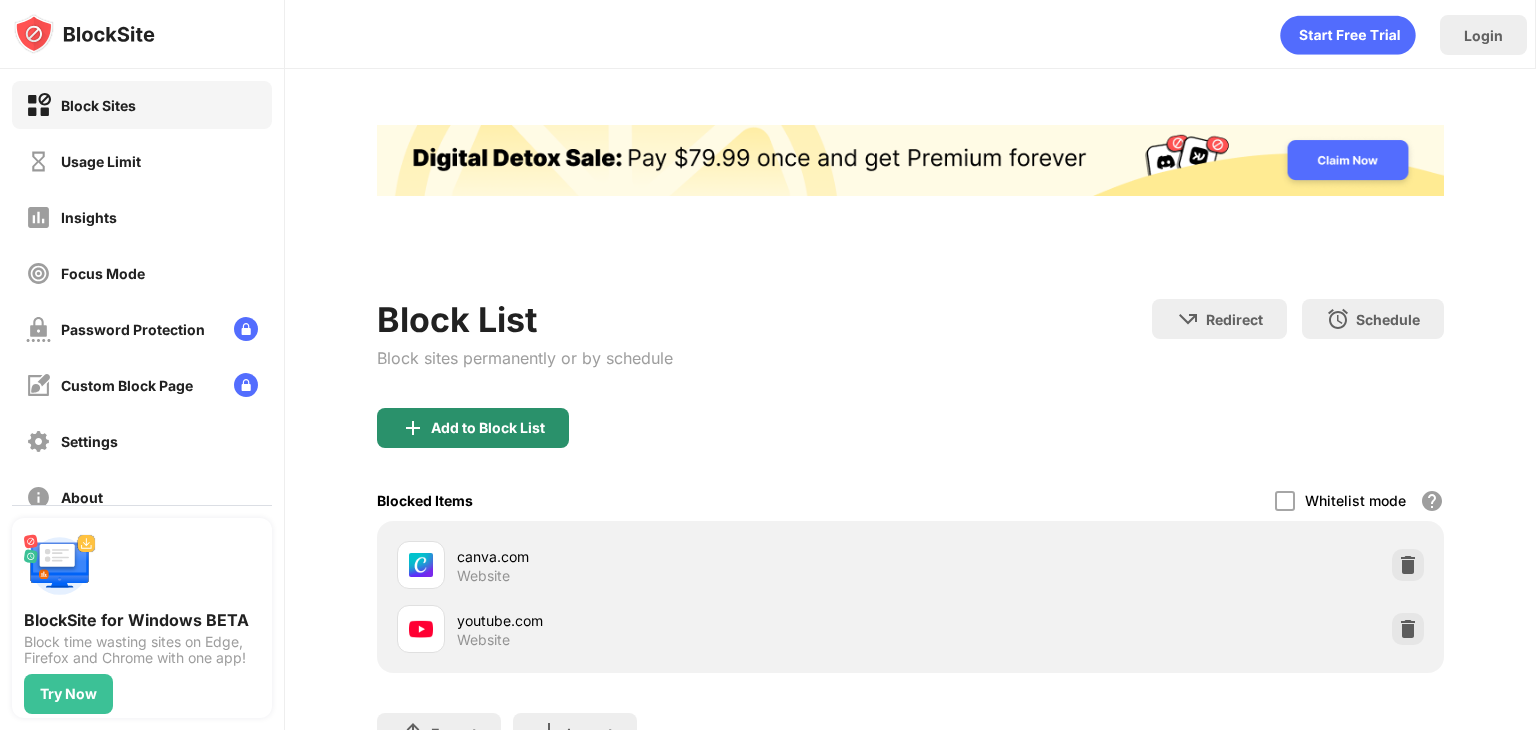click on "Add to Block List" at bounding box center [488, 428] 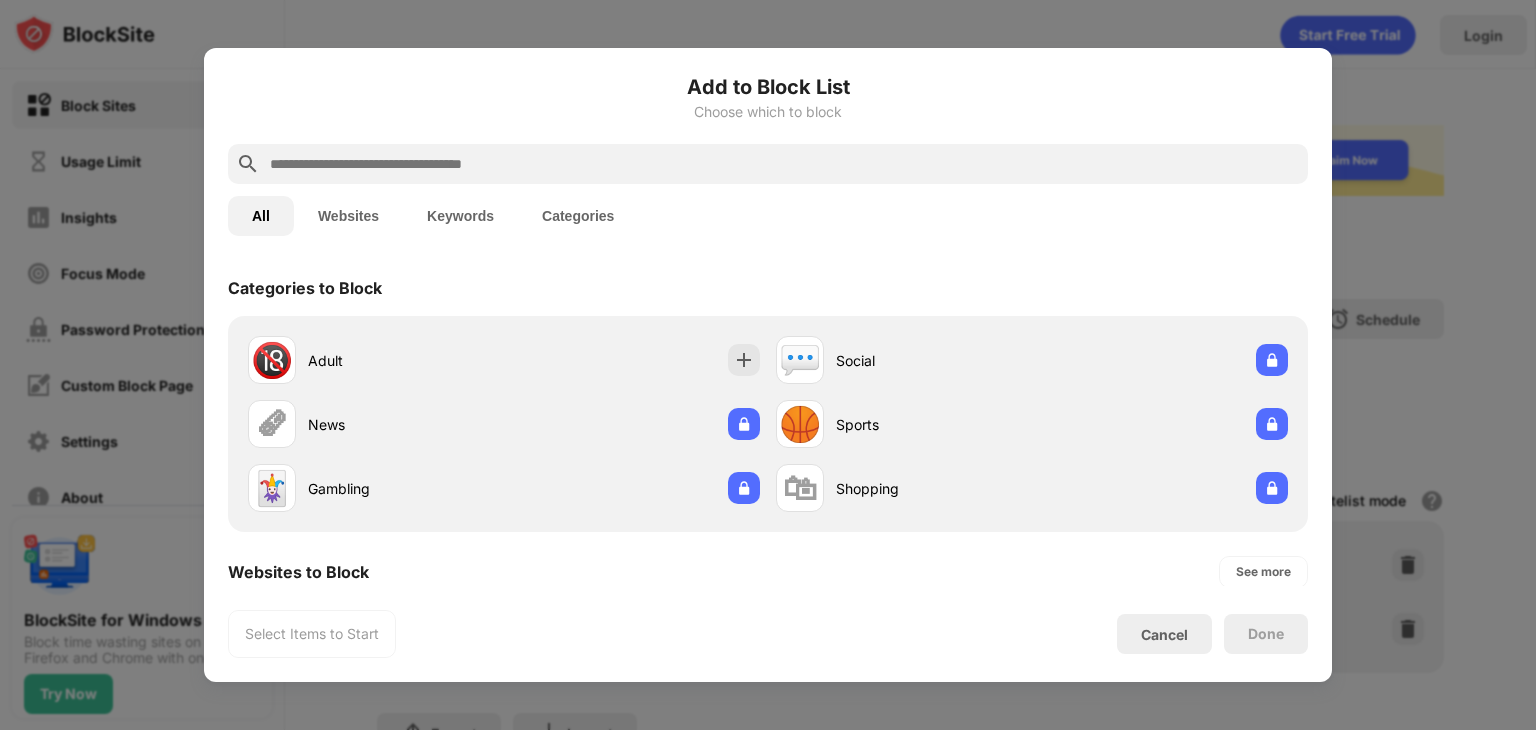 click at bounding box center [784, 164] 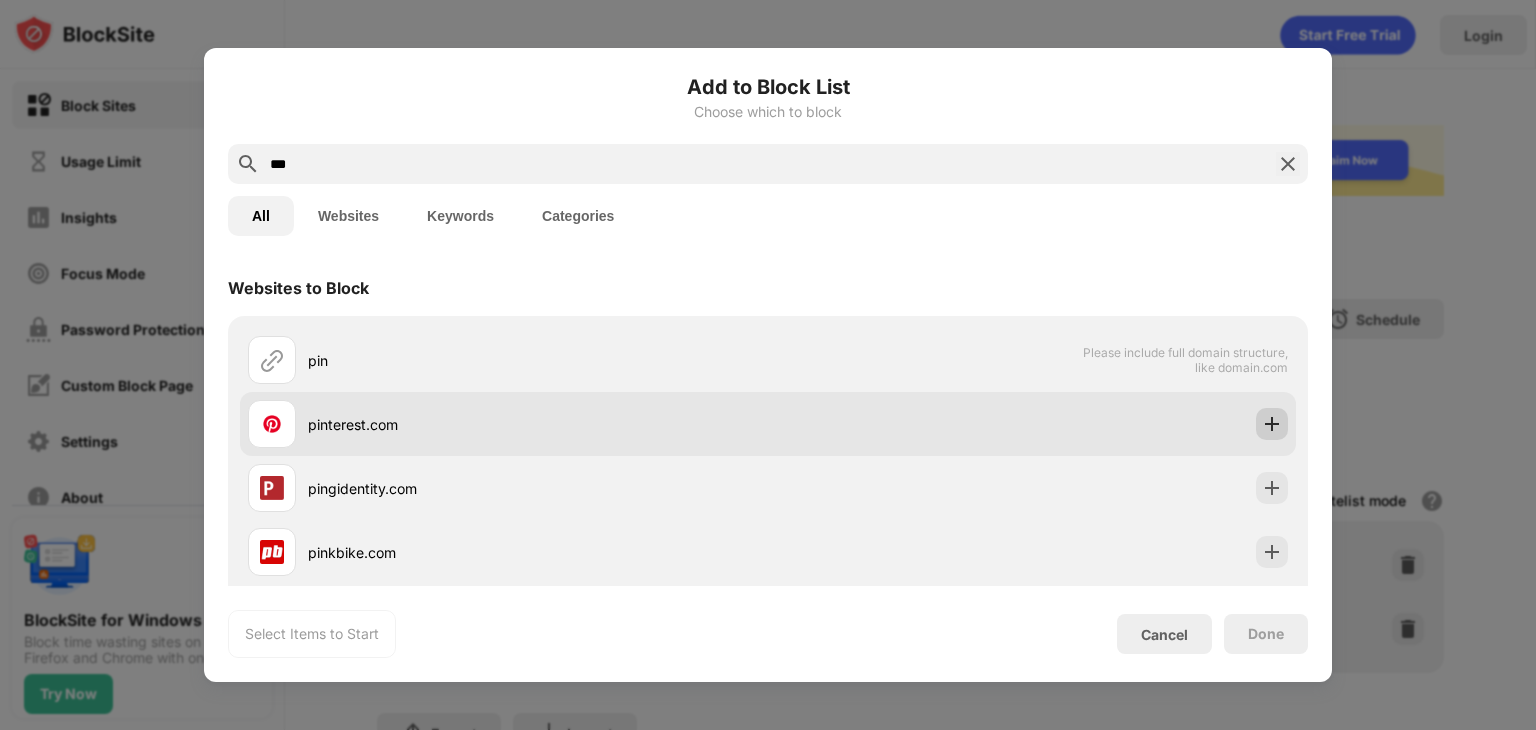 type on "***" 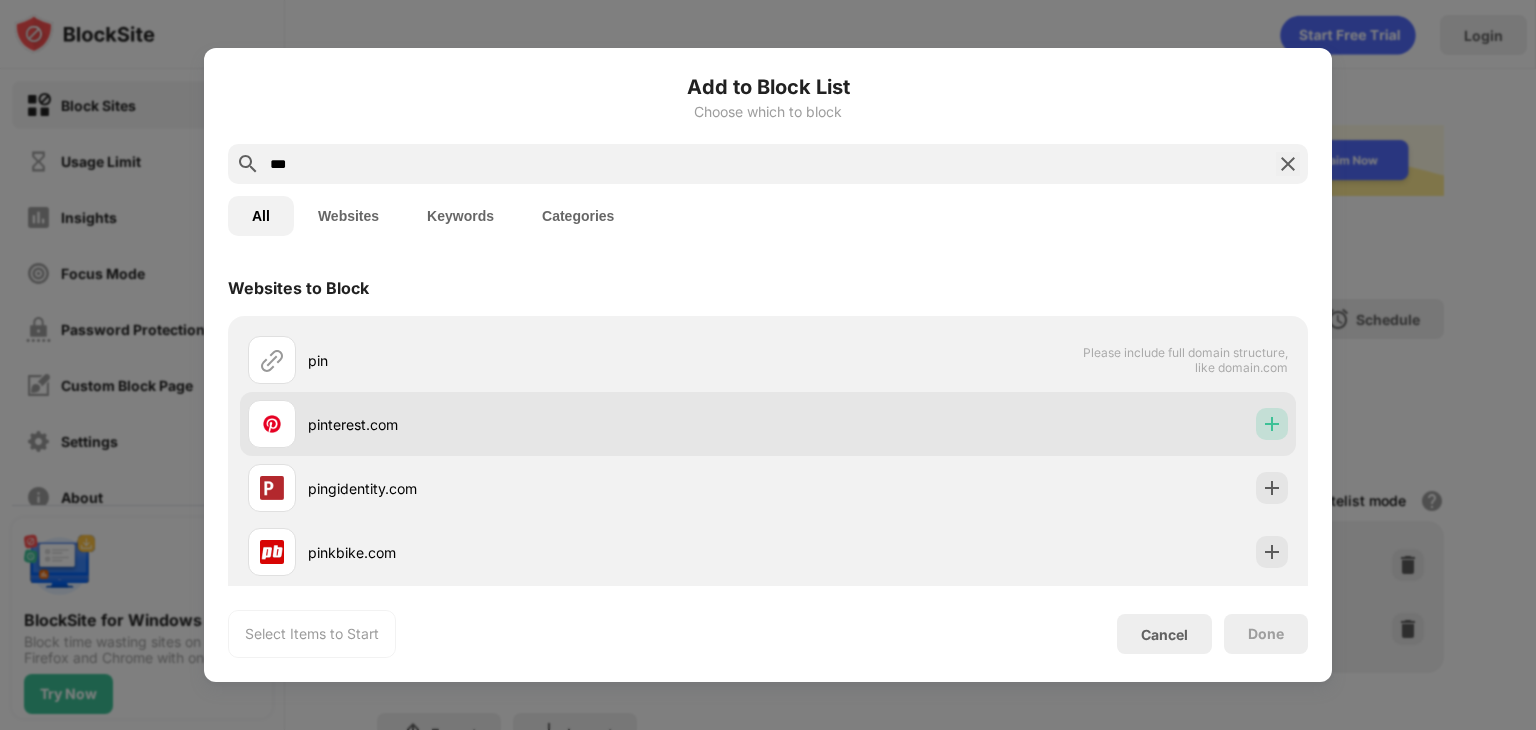 click at bounding box center (1272, 424) 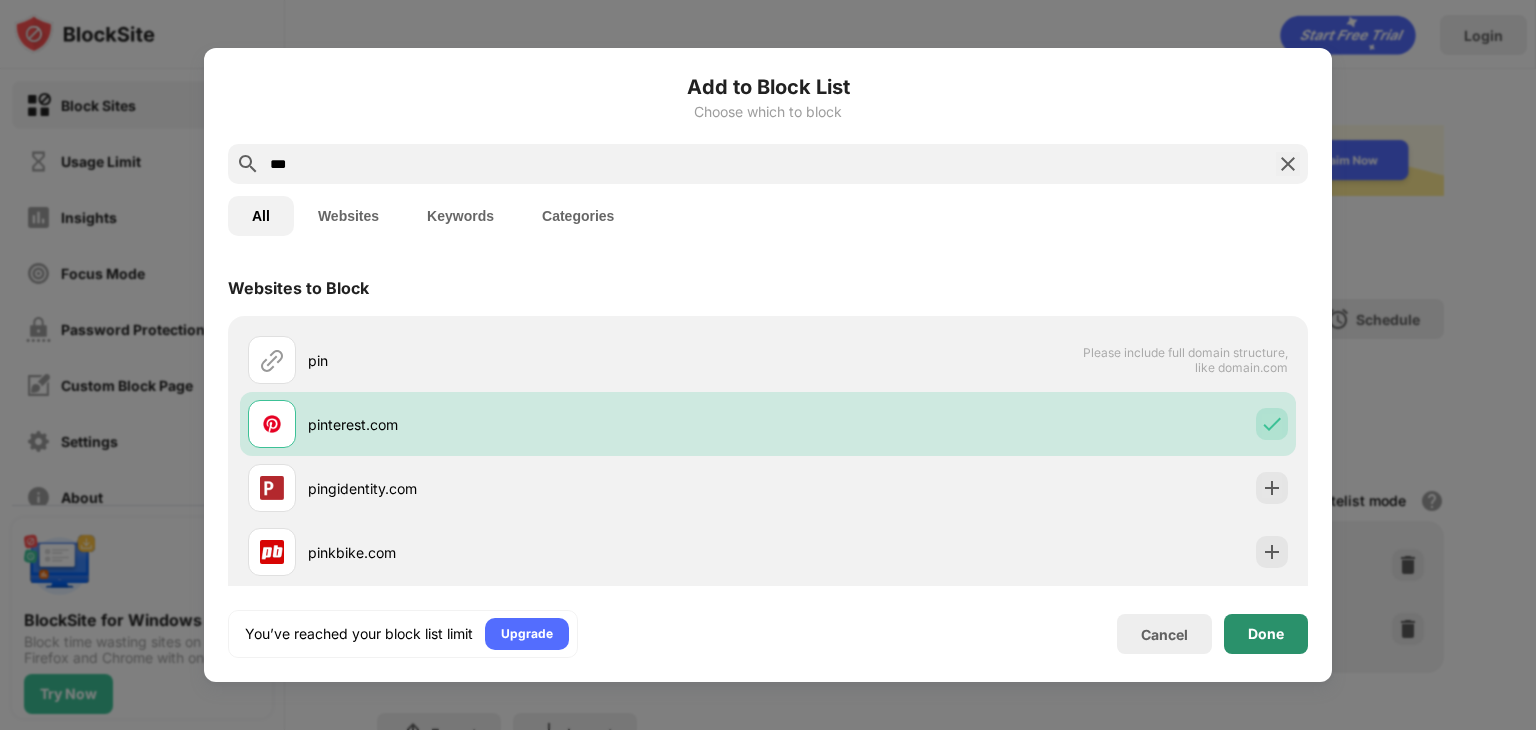 click on "Done" at bounding box center (1266, 634) 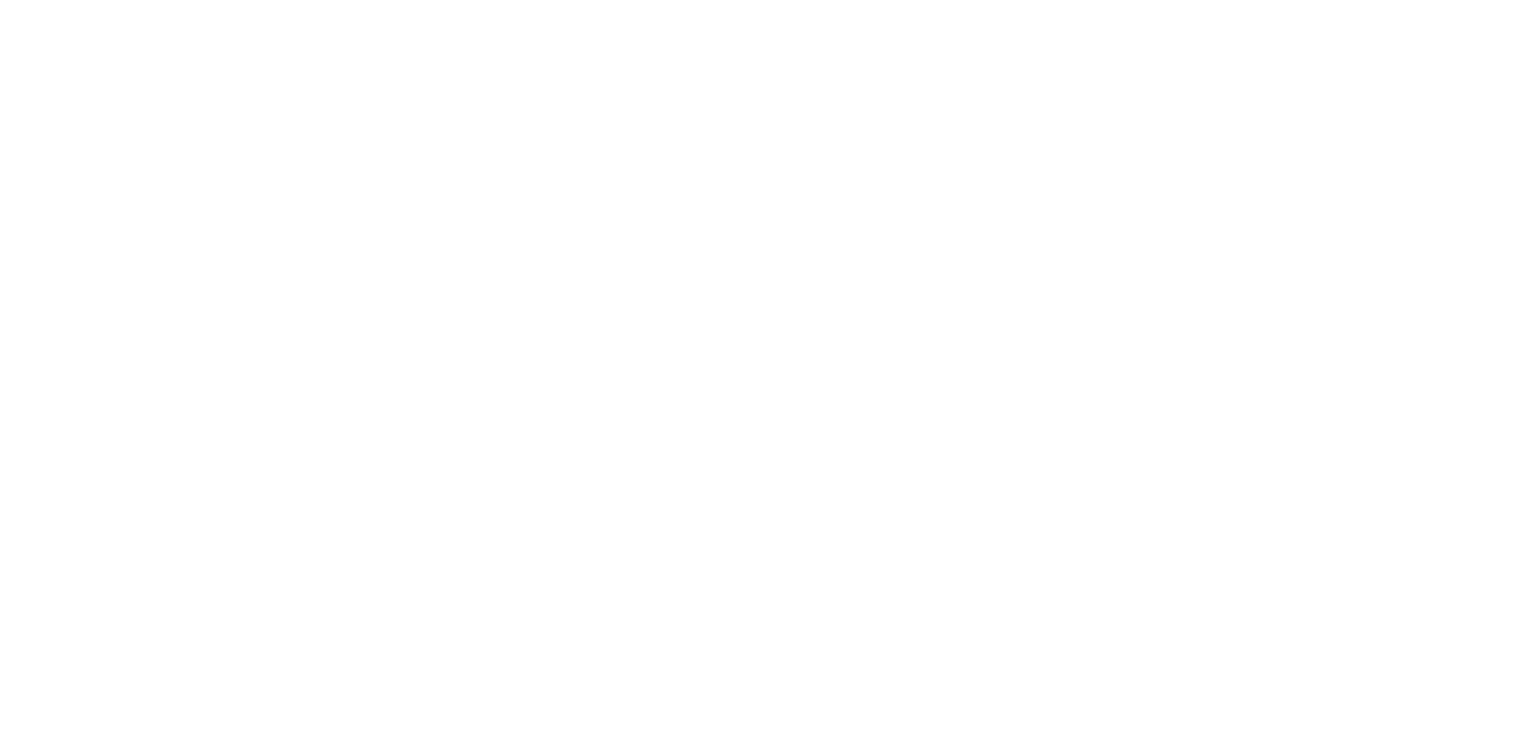 scroll, scrollTop: 0, scrollLeft: 0, axis: both 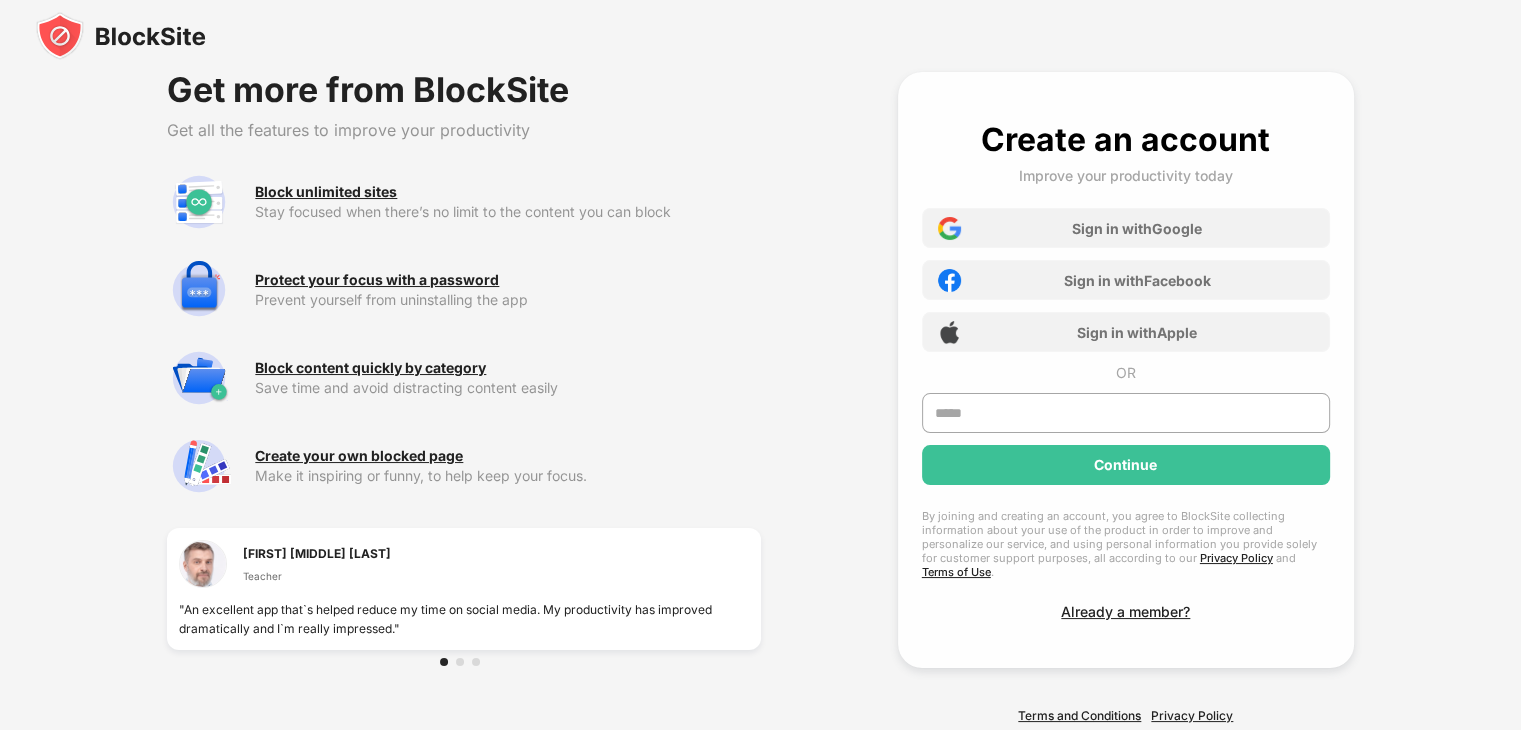 click at bounding box center [121, 36] 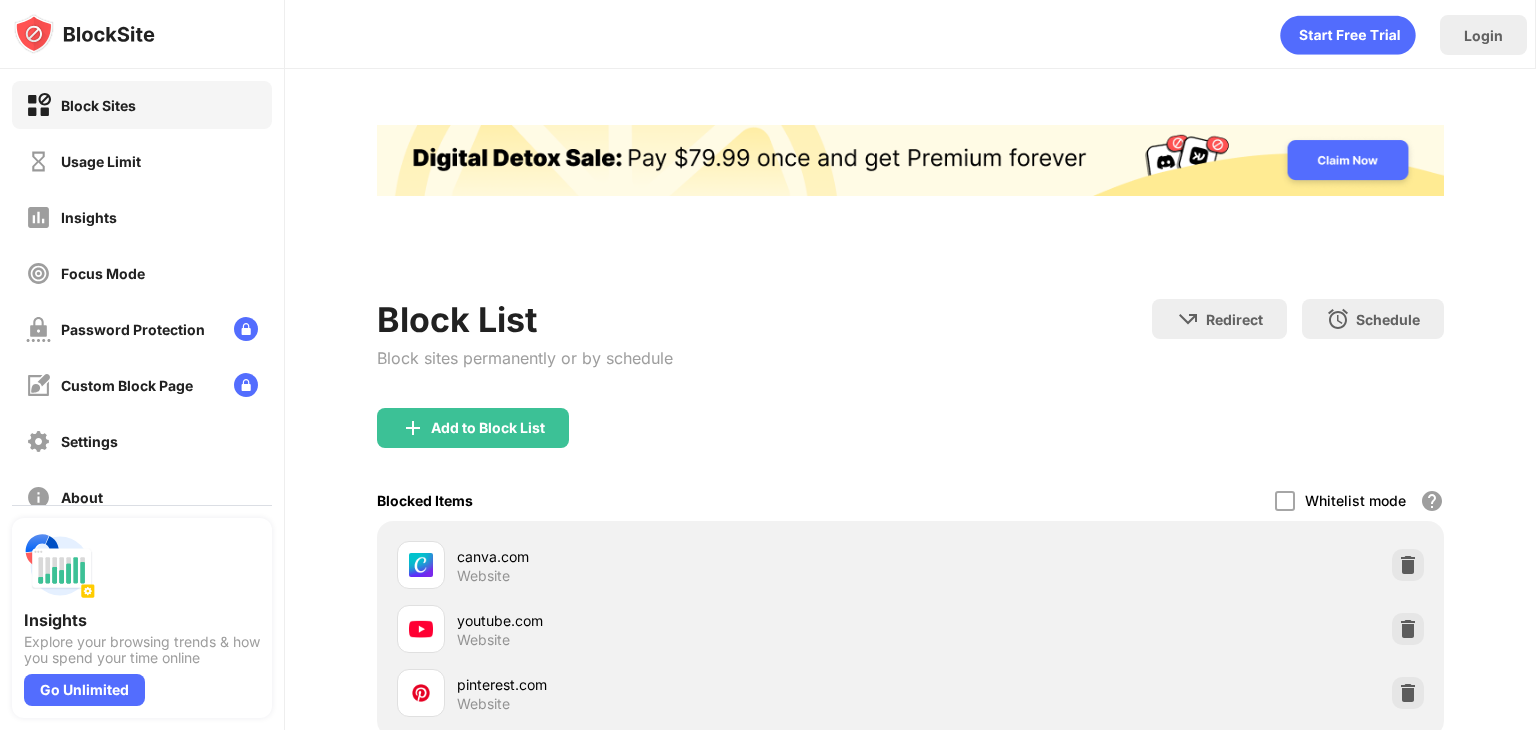 scroll, scrollTop: 0, scrollLeft: 0, axis: both 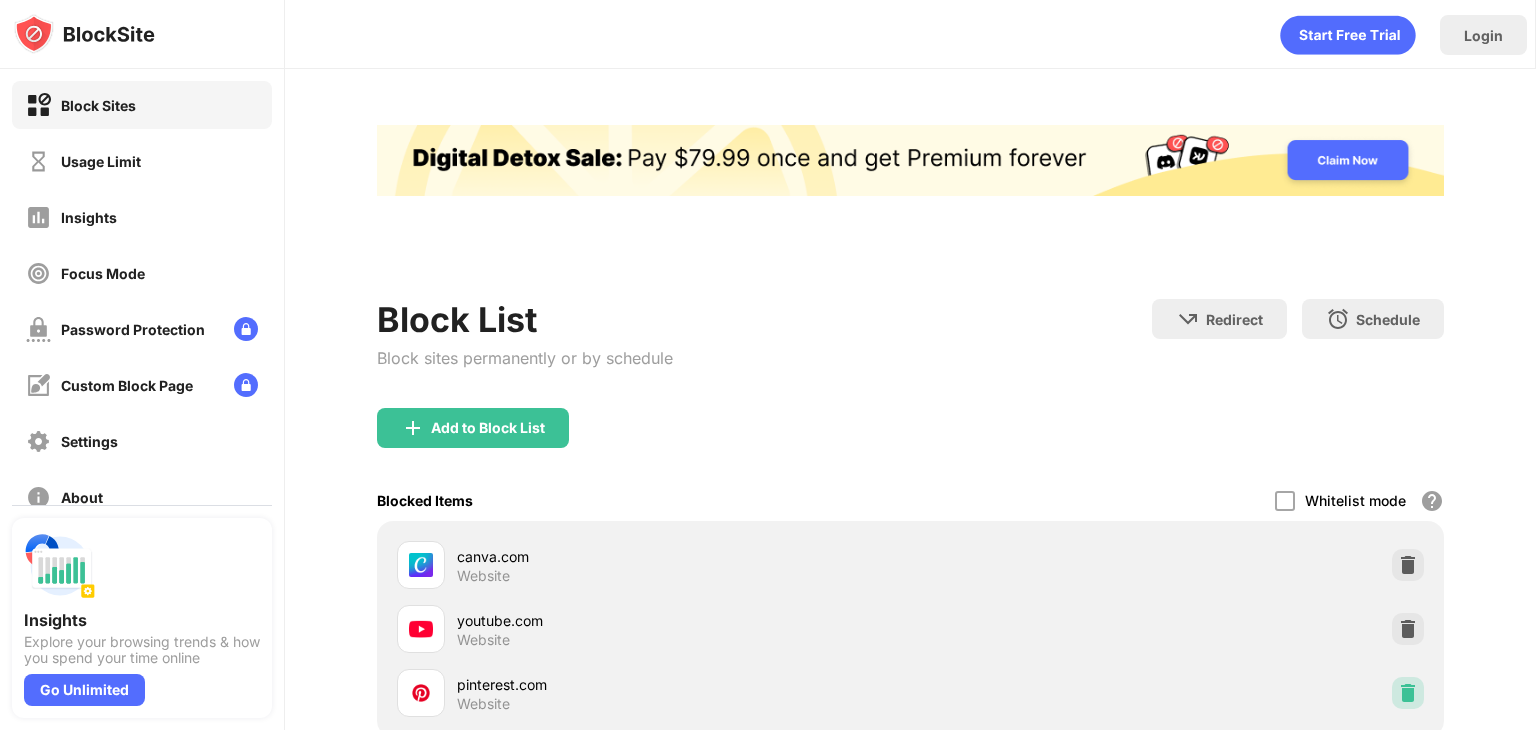 click at bounding box center [1408, 693] 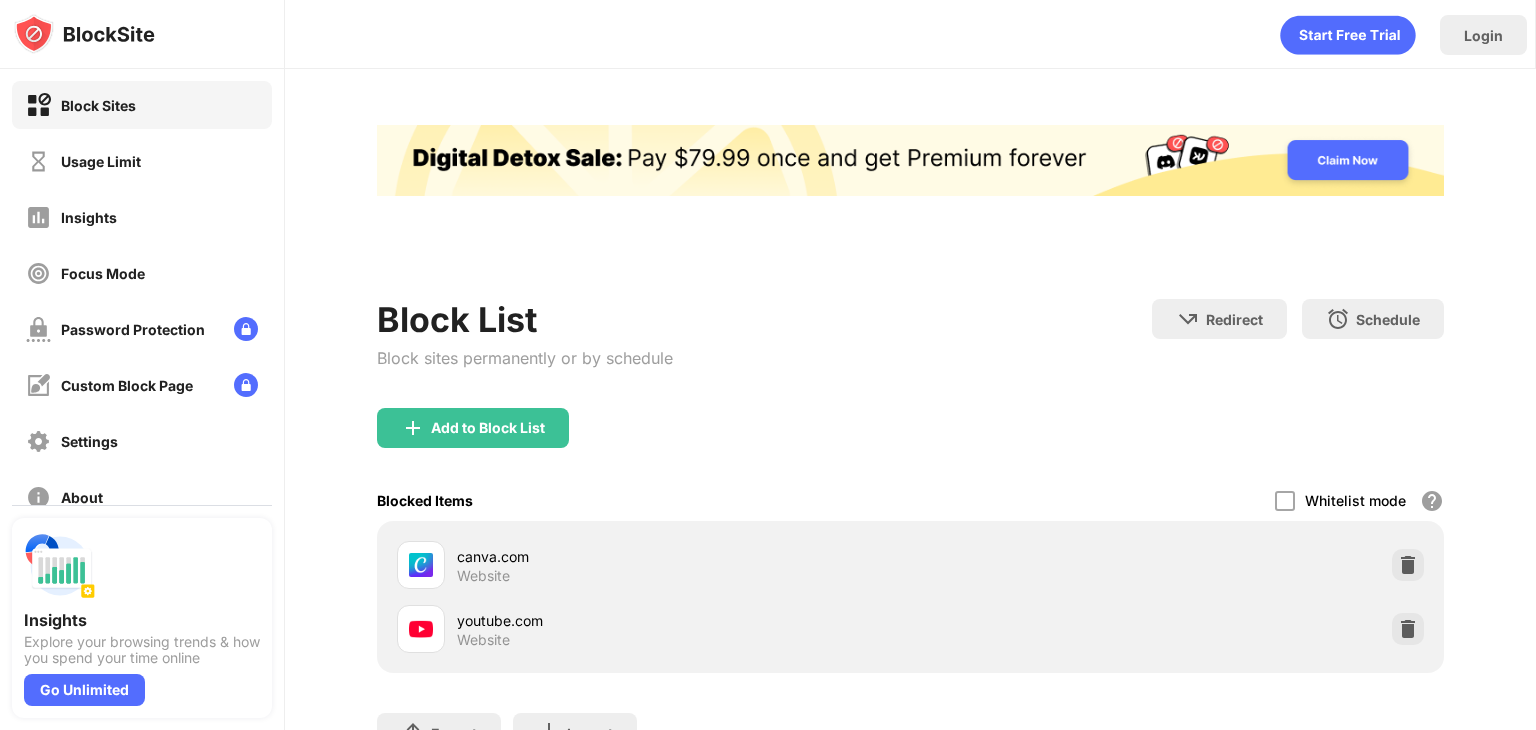 click on "Block List Block sites permanently or by schedule" at bounding box center (525, 353) 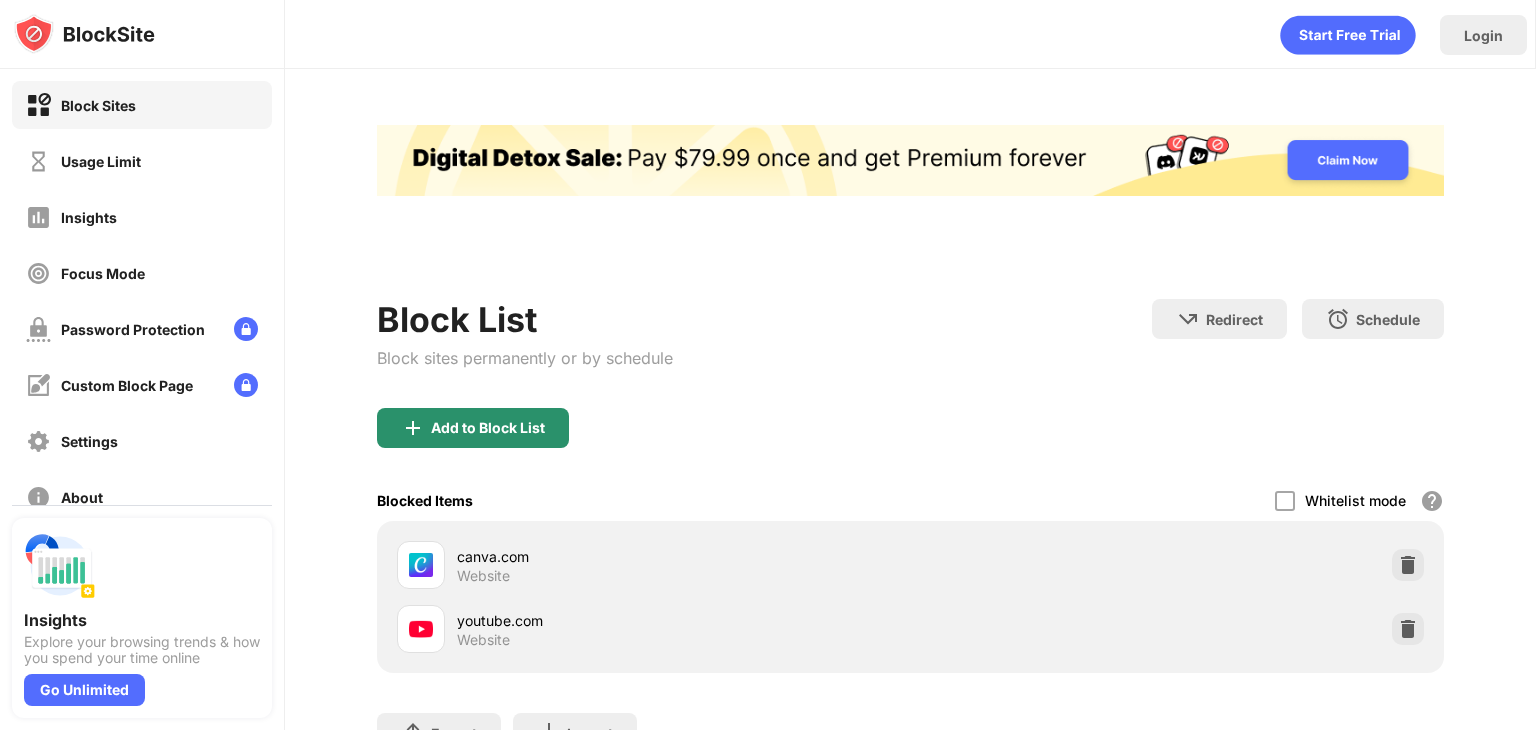click on "Add to Block List" at bounding box center [488, 428] 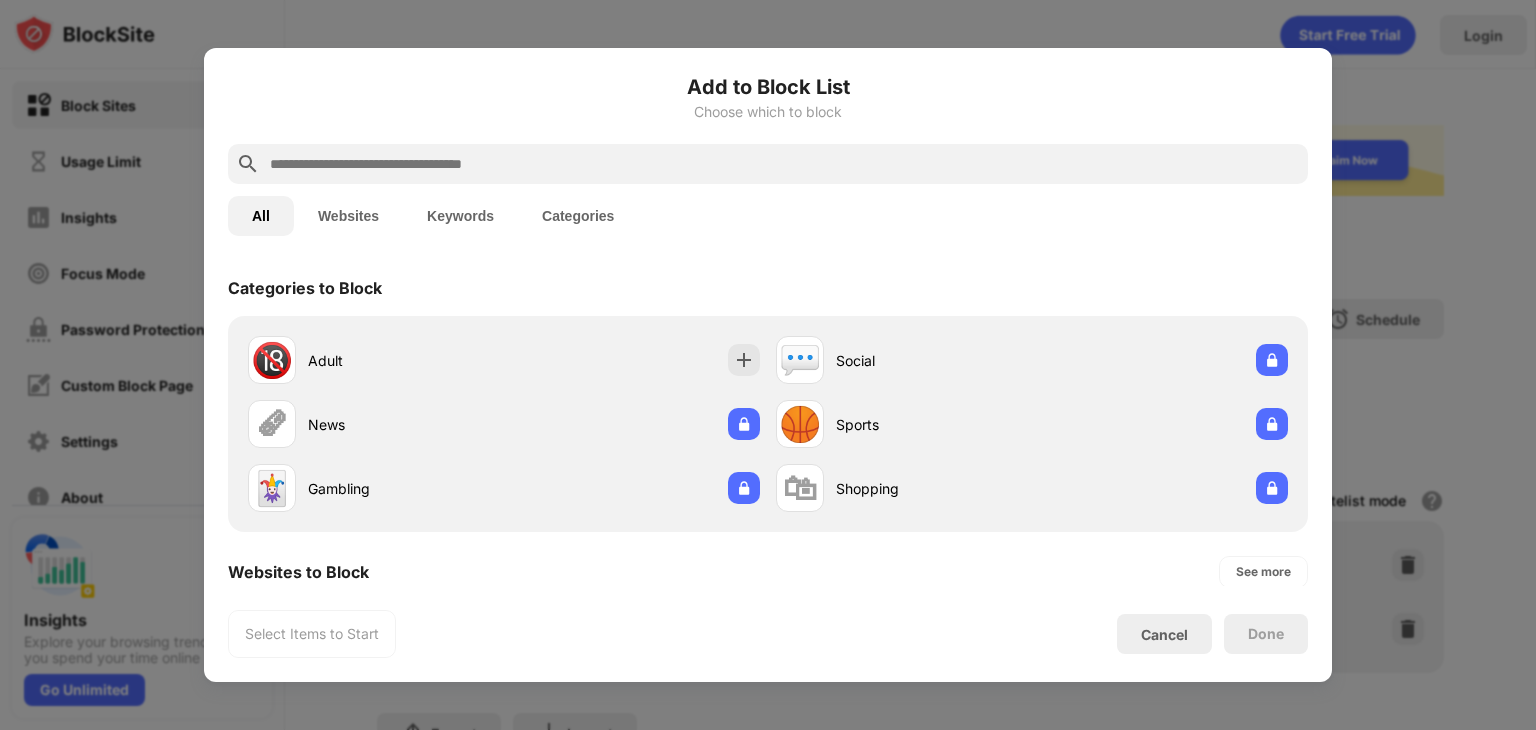 click at bounding box center (784, 164) 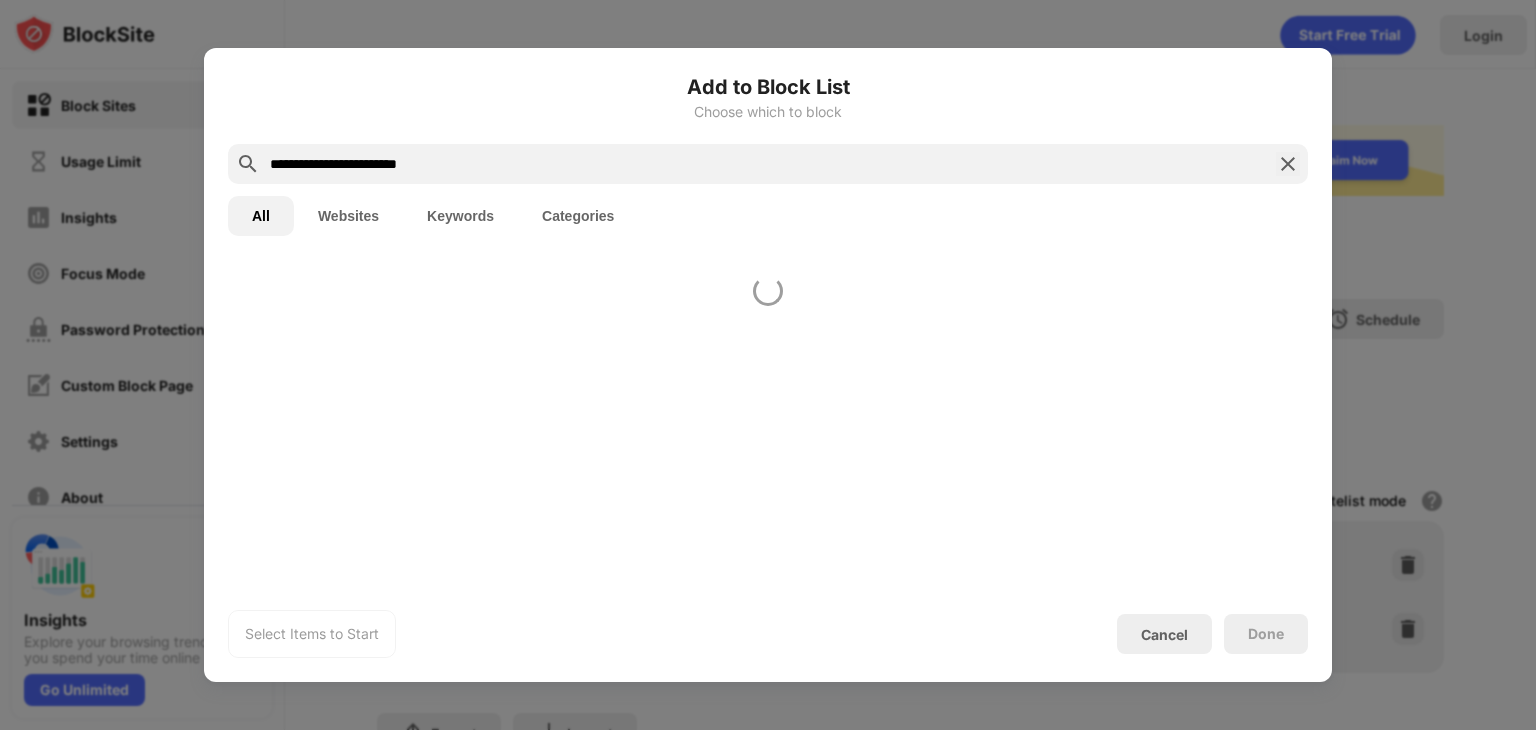 scroll, scrollTop: 0, scrollLeft: 0, axis: both 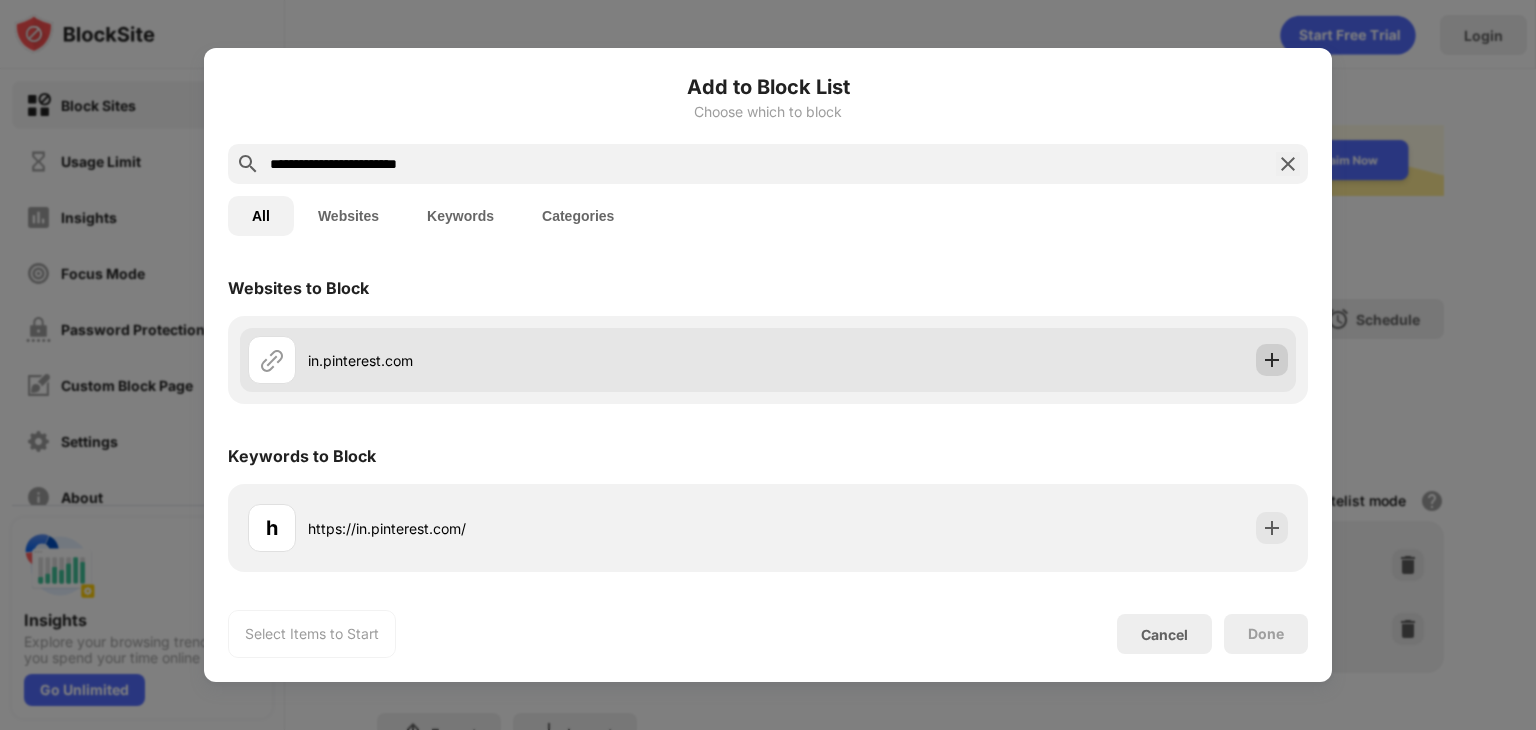 type on "**********" 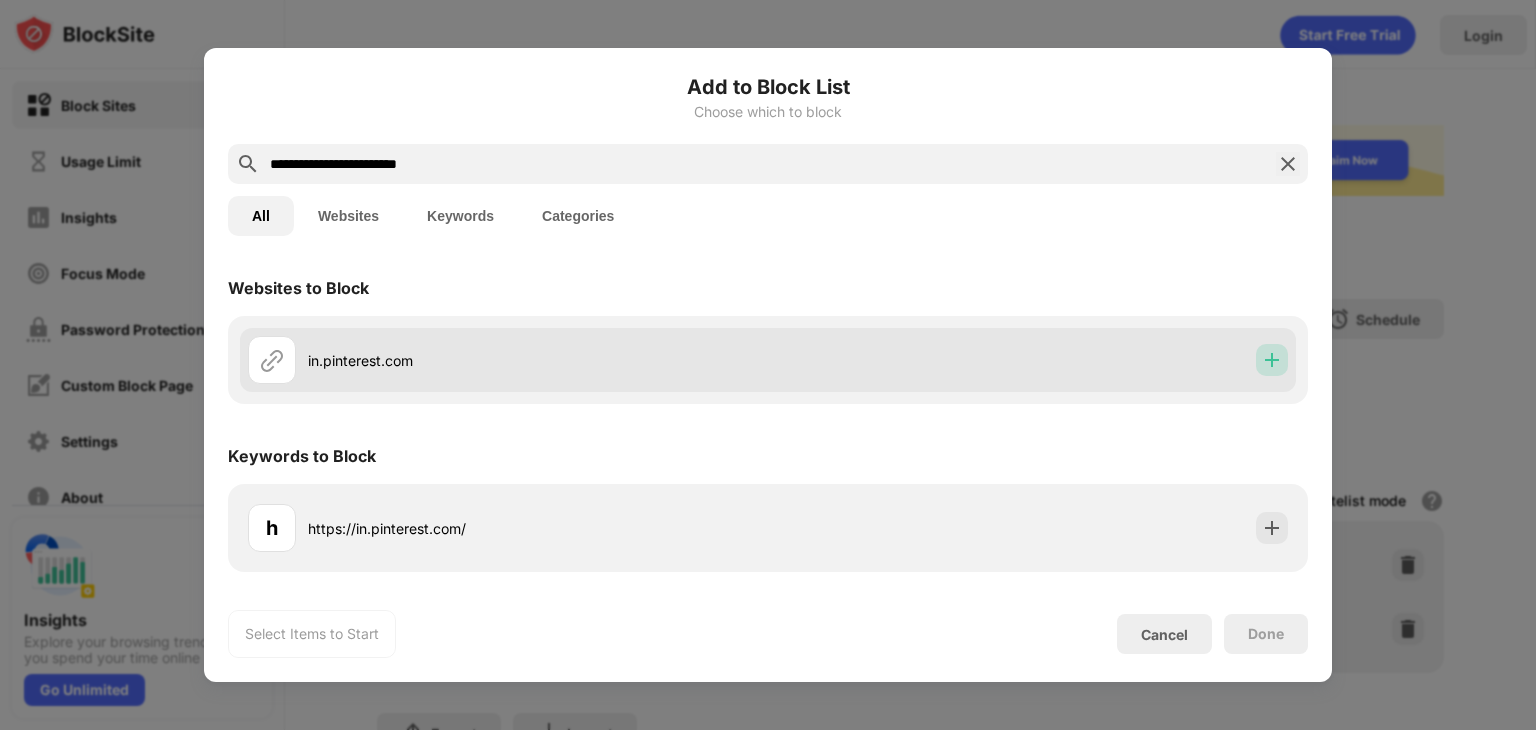 click at bounding box center [1272, 360] 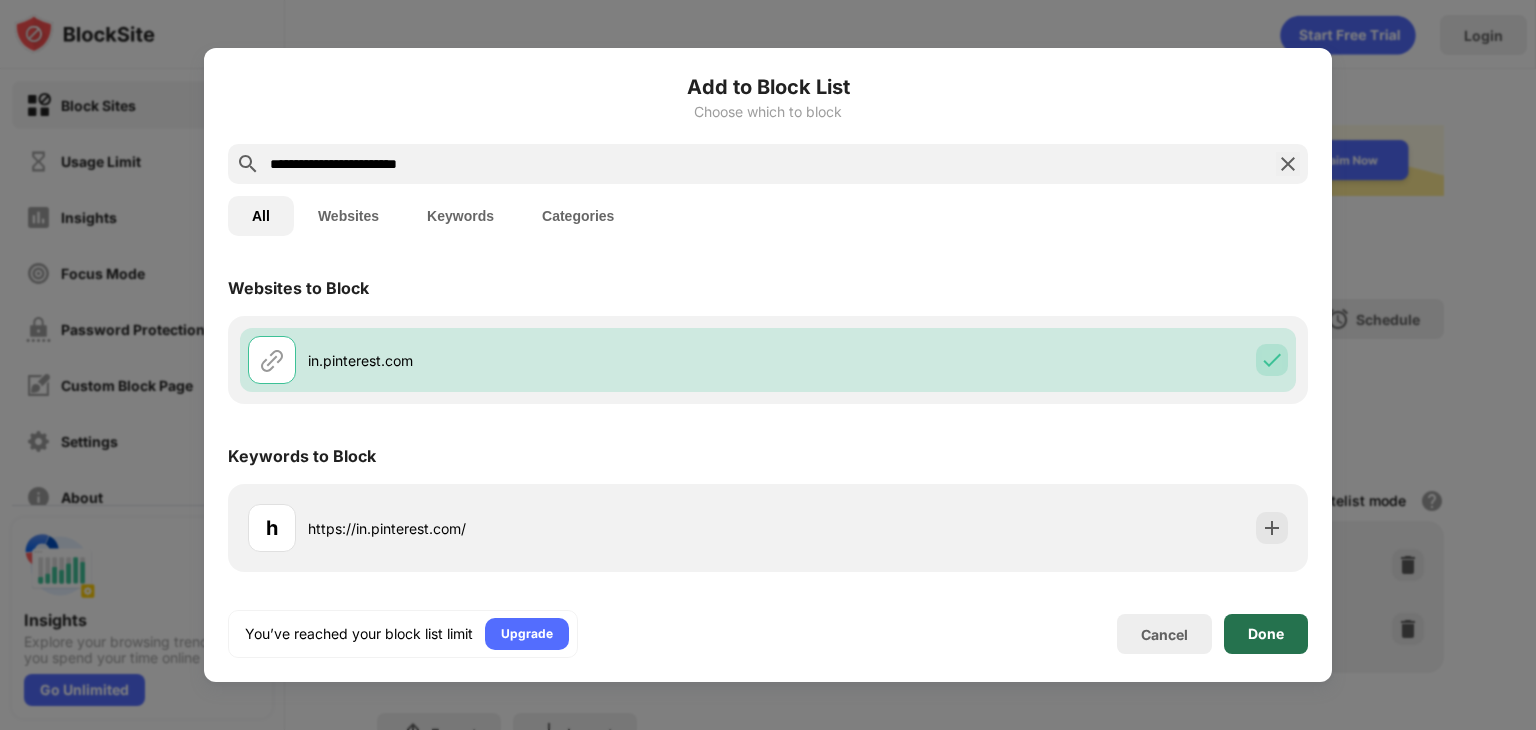 click on "Done" at bounding box center (1266, 634) 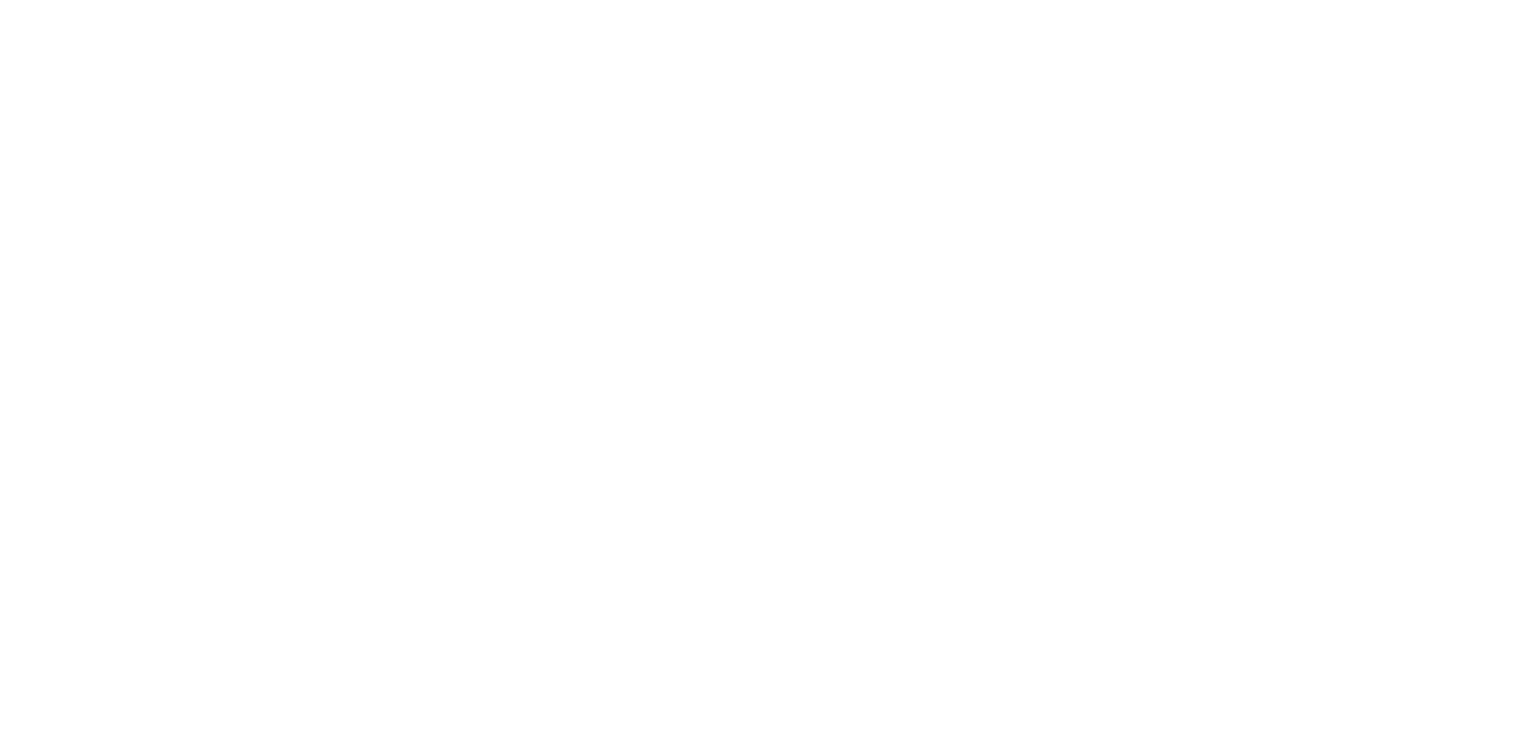 scroll, scrollTop: 0, scrollLeft: 0, axis: both 